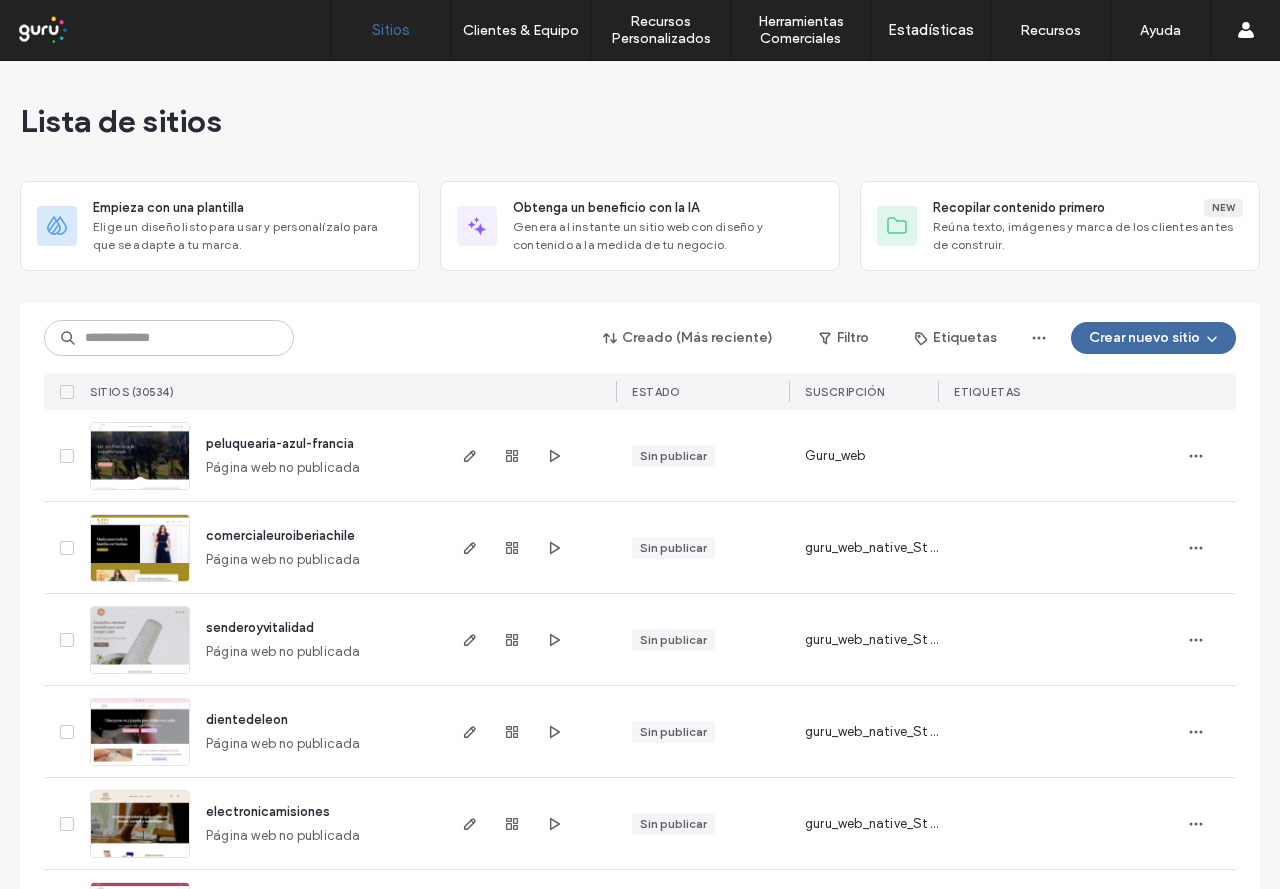 scroll, scrollTop: 0, scrollLeft: 0, axis: both 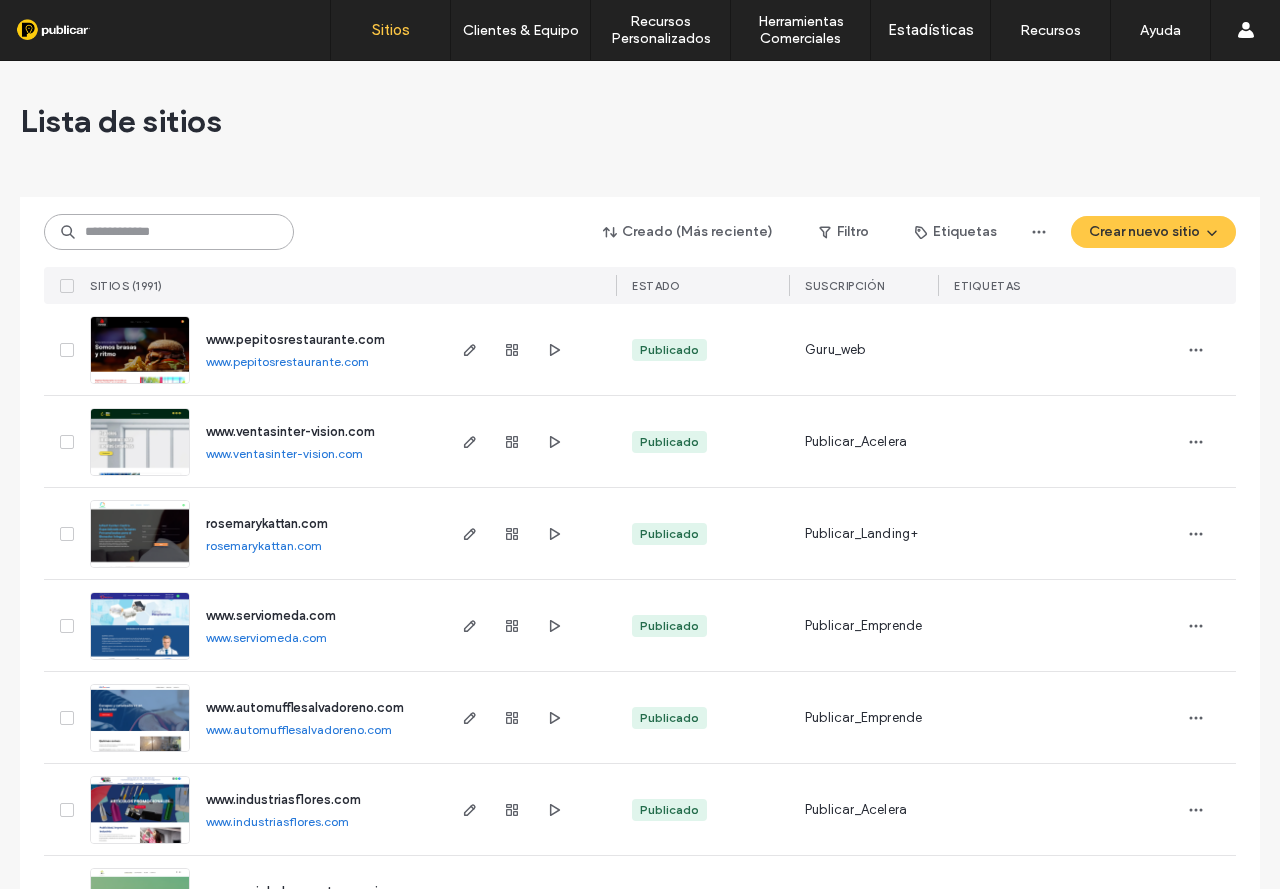click at bounding box center (169, 232) 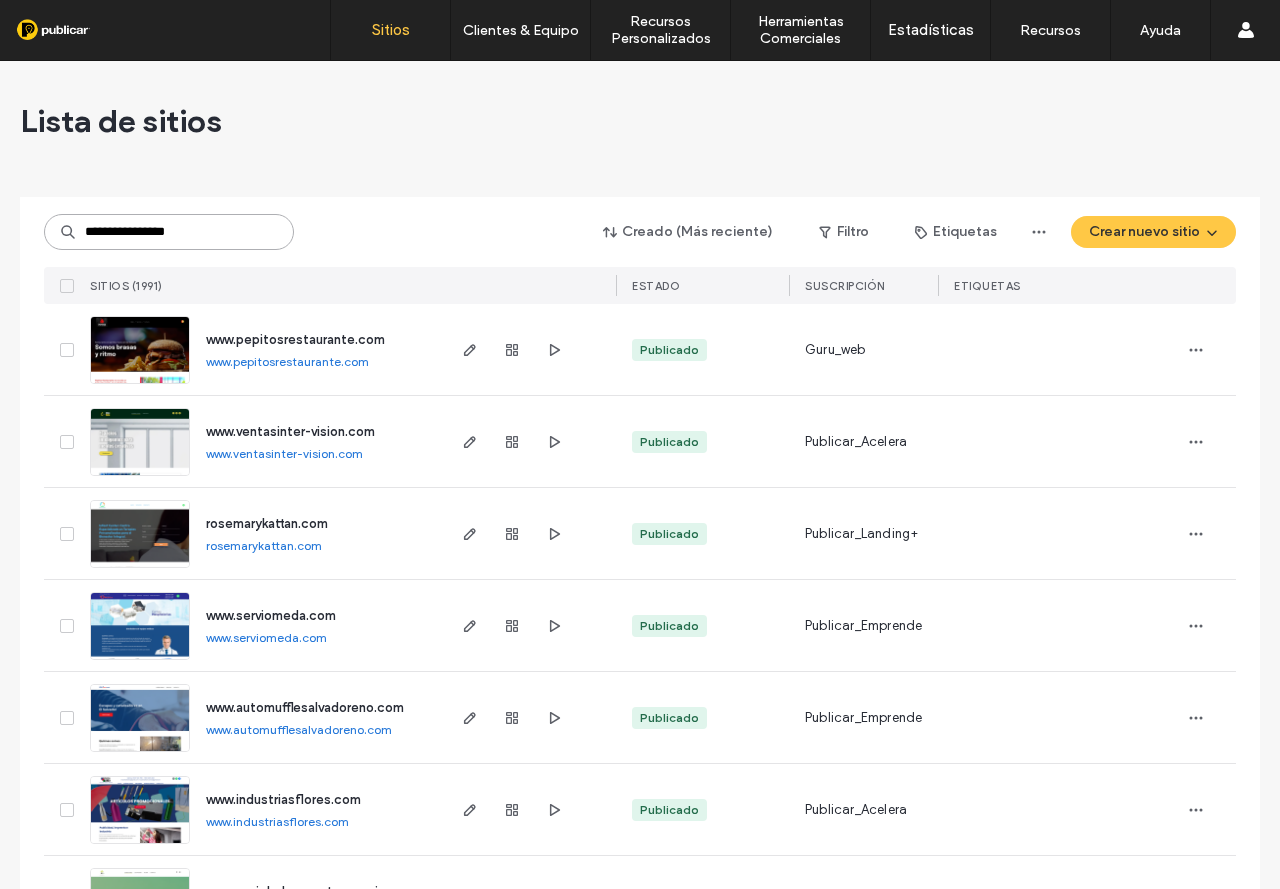 type on "**********" 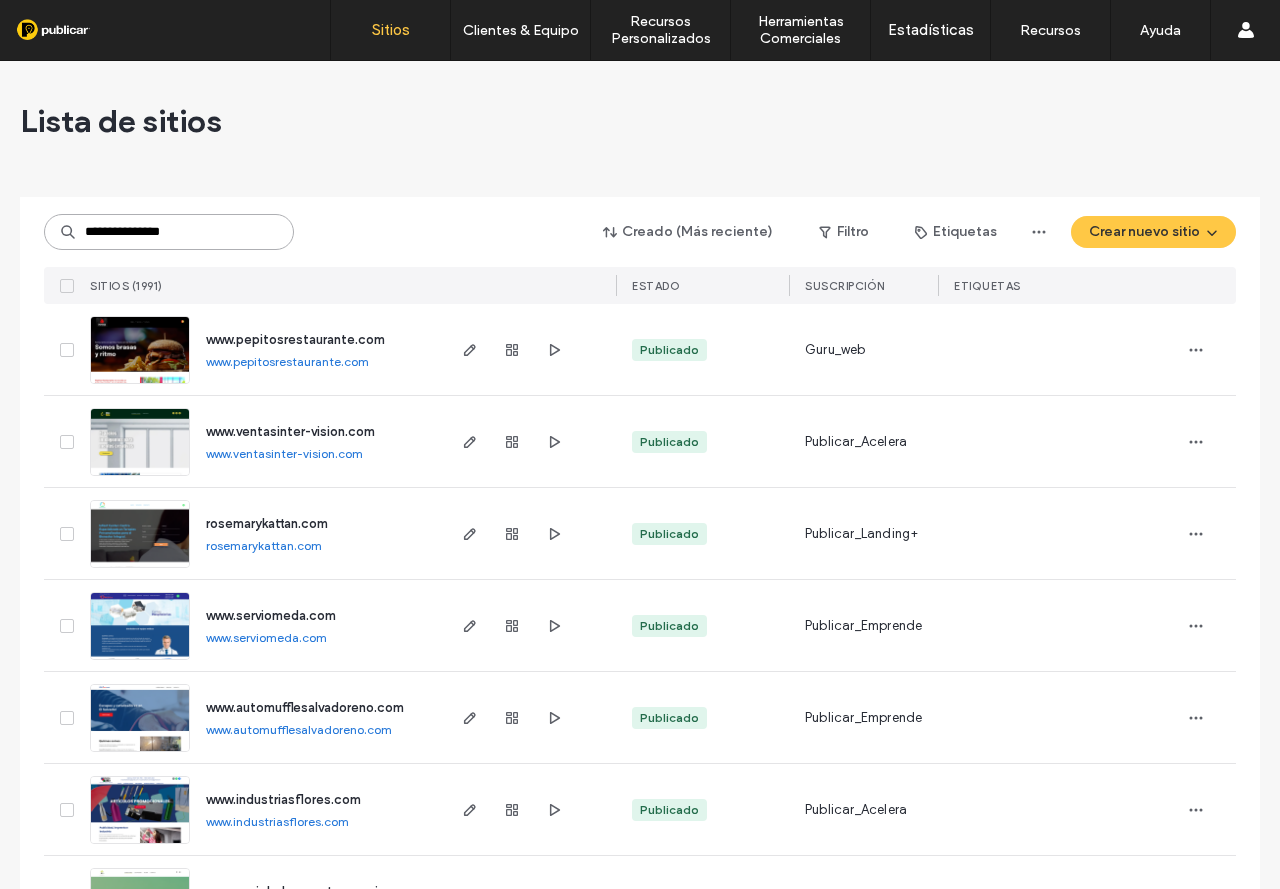 scroll, scrollTop: 0, scrollLeft: 0, axis: both 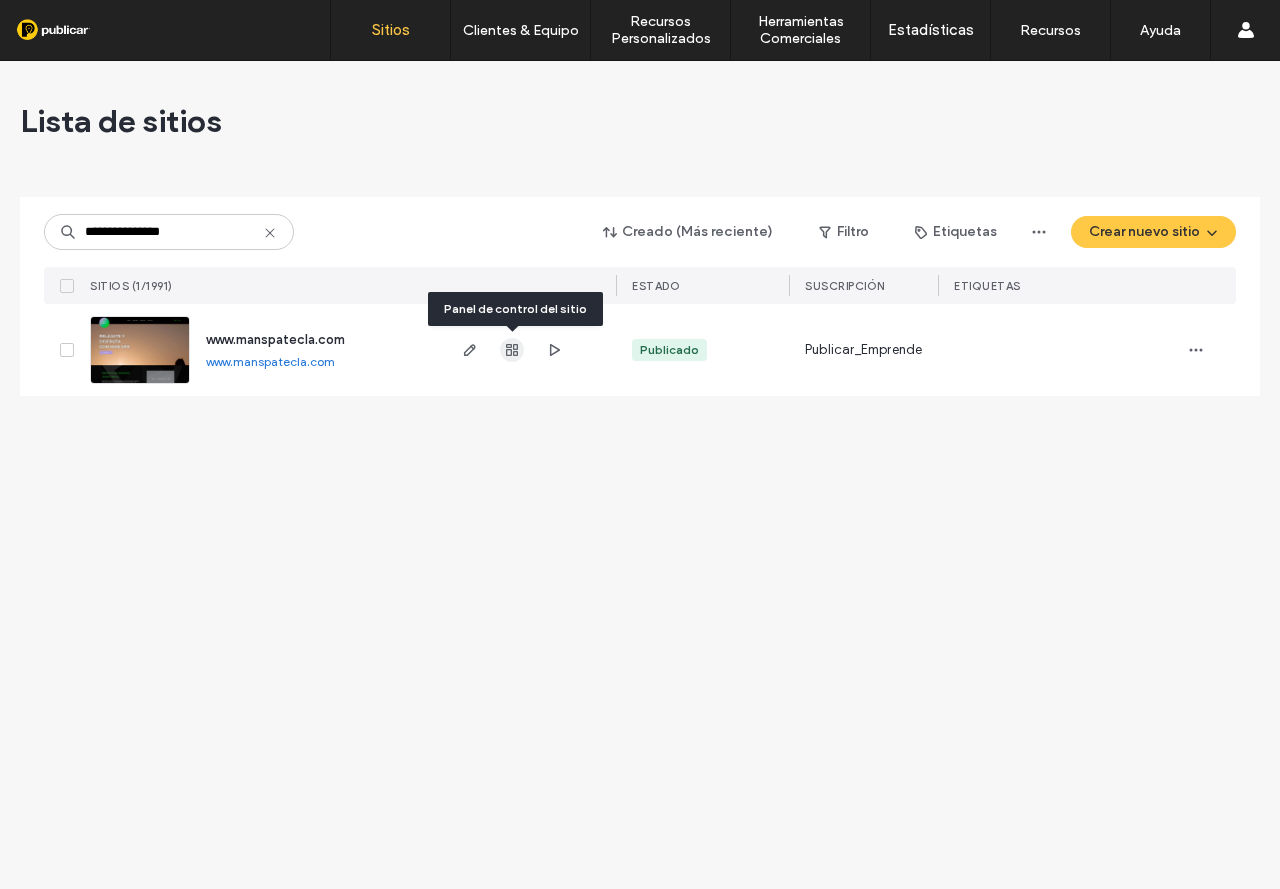 click 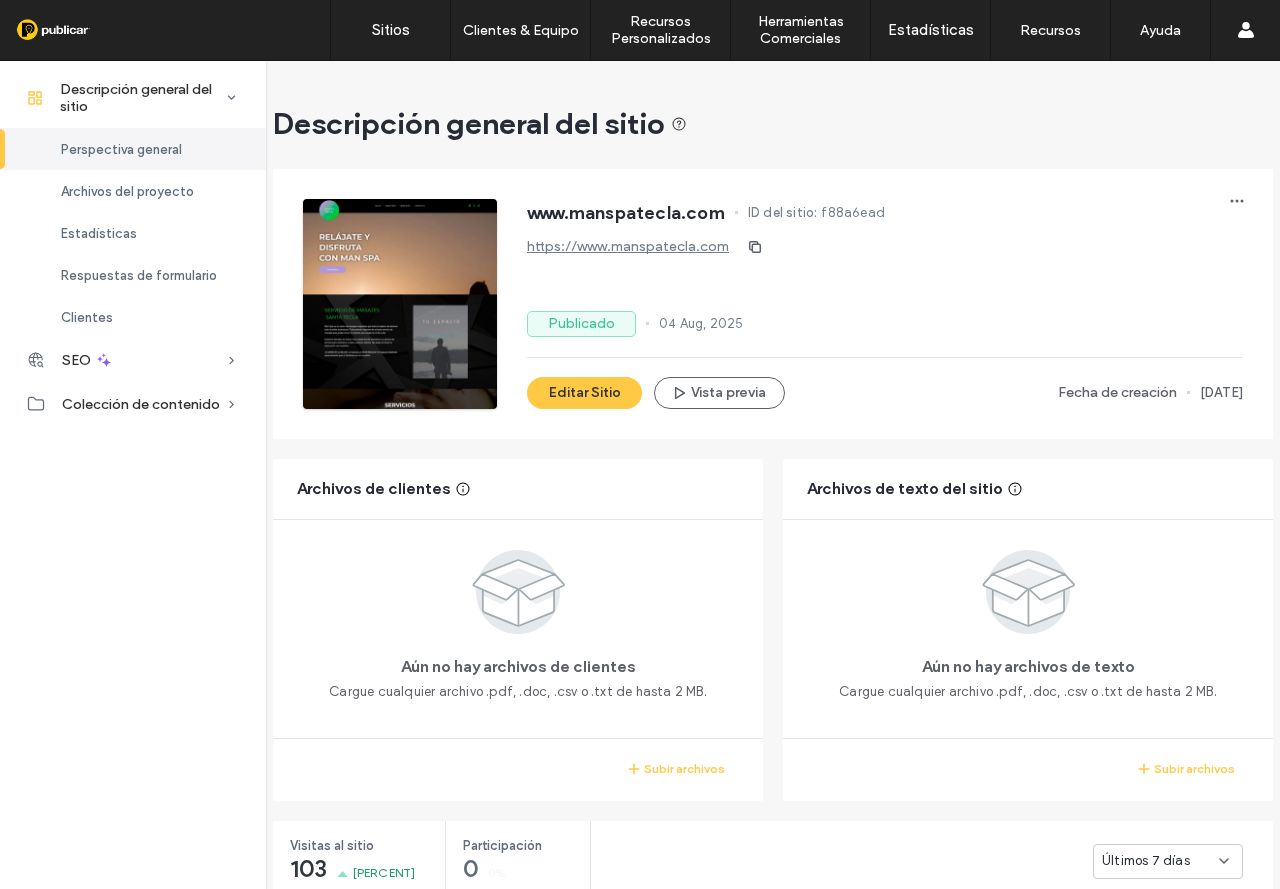 scroll, scrollTop: 0, scrollLeft: 0, axis: both 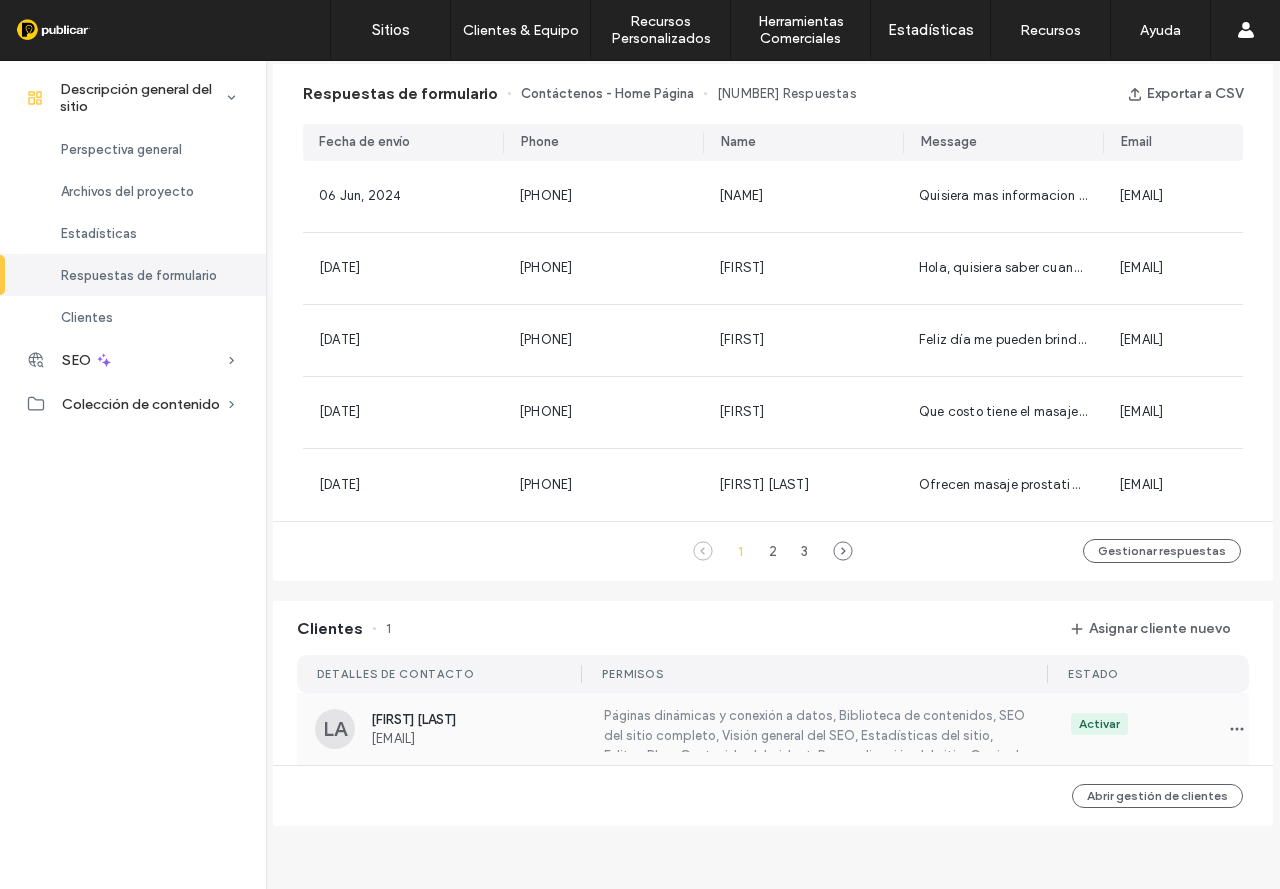 drag, startPoint x: 558, startPoint y: 715, endPoint x: 370, endPoint y: 726, distance: 188.32153 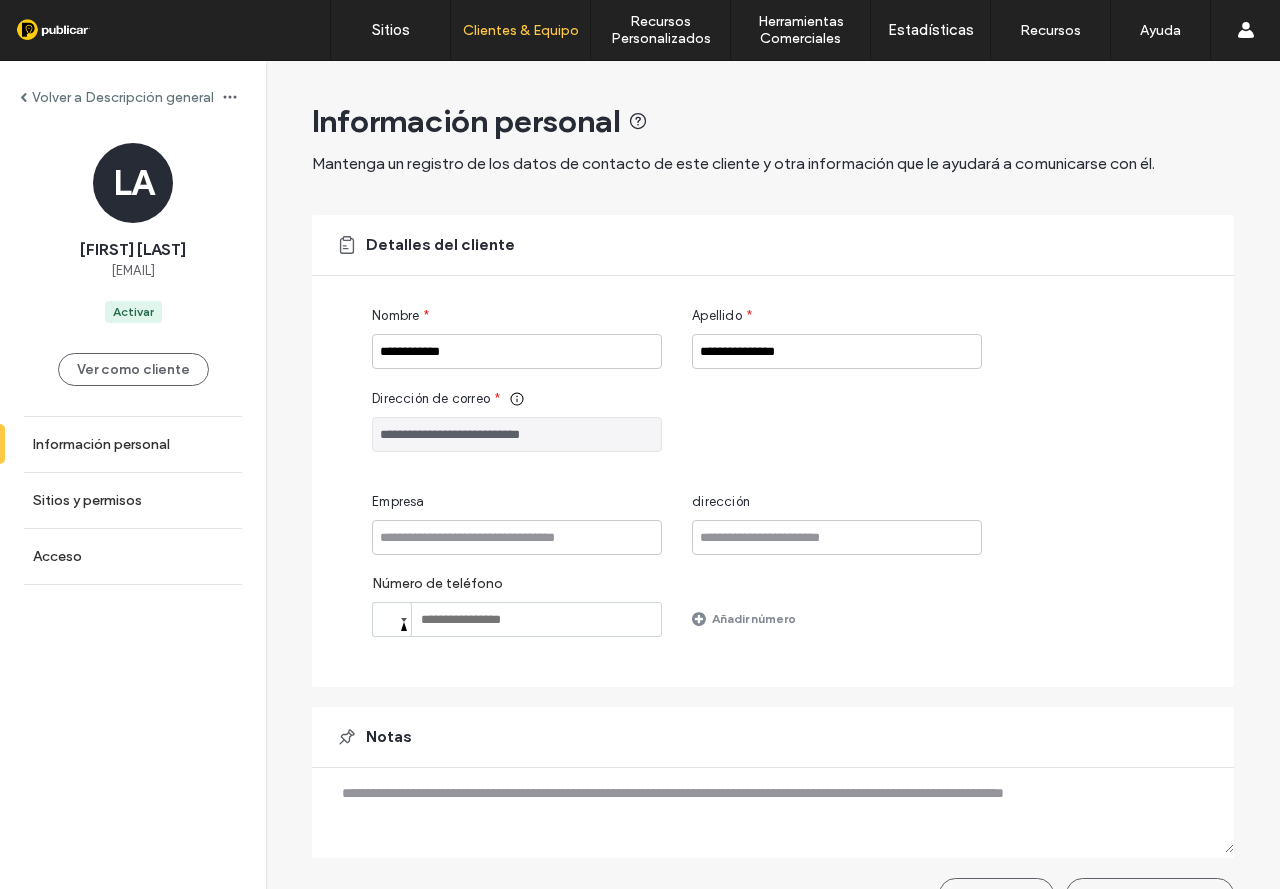 drag, startPoint x: 239, startPoint y: 273, endPoint x: 218, endPoint y: 282, distance: 22.847319 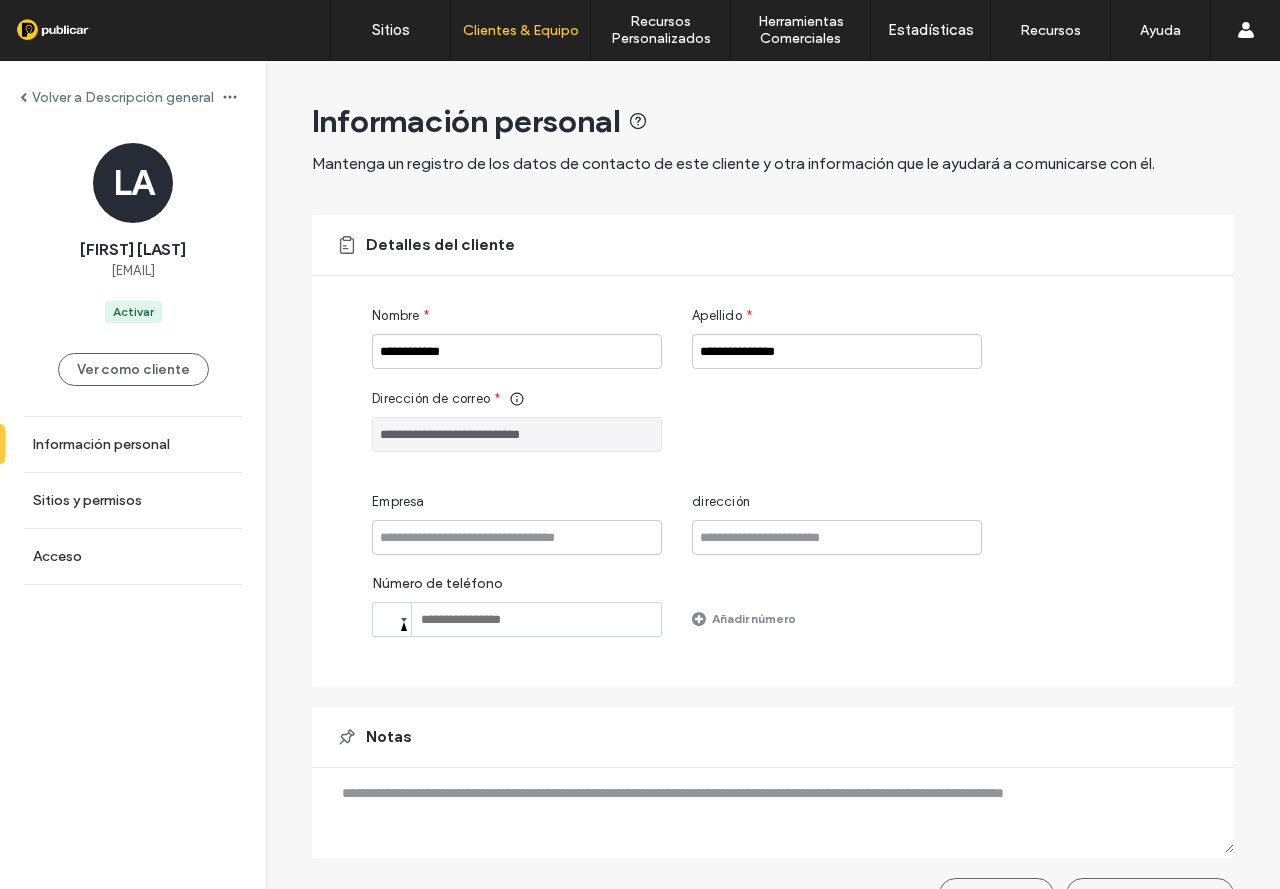click on "LA Luis Alberto Aguilar Vásquez luis.aguilar090_@hotmail.com Activar" at bounding box center [133, 233] 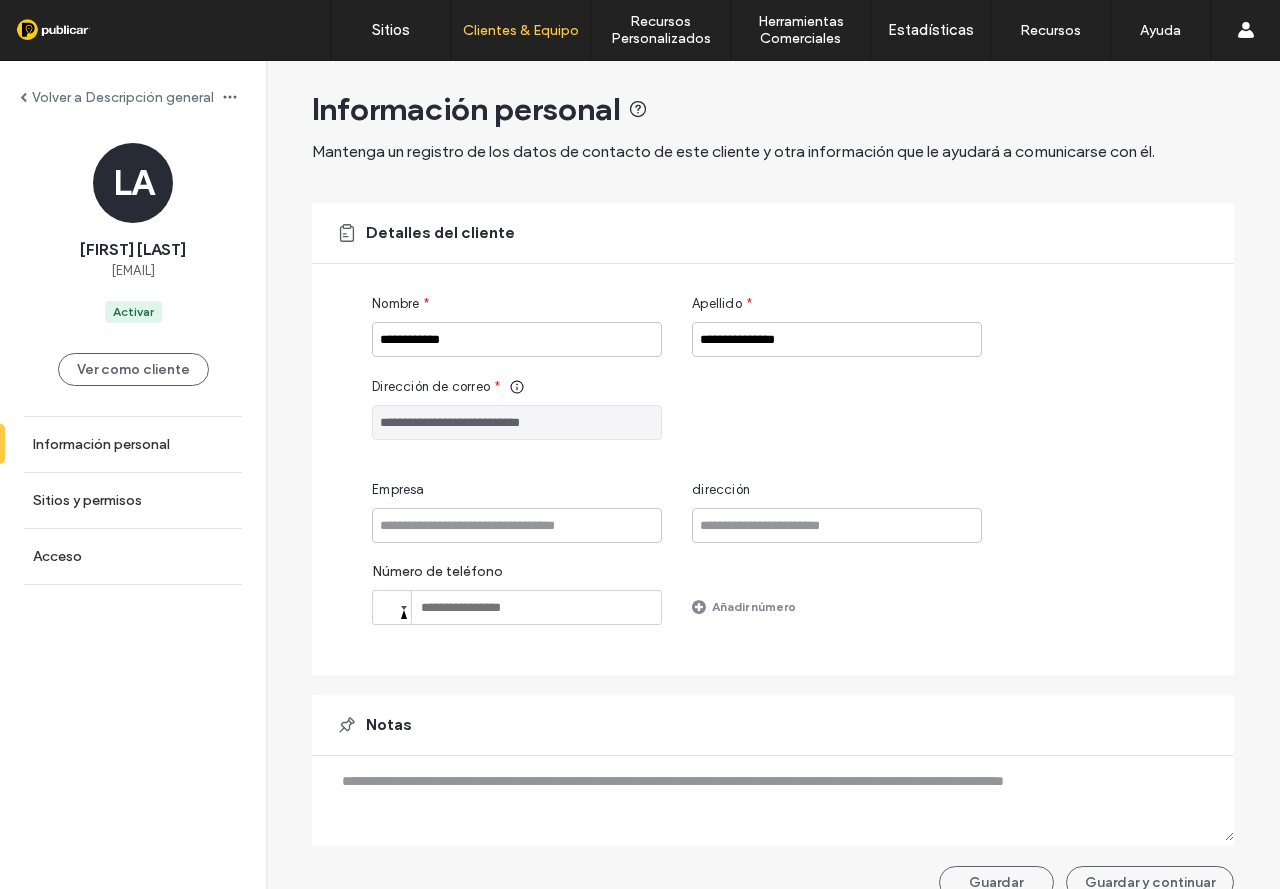 scroll, scrollTop: 0, scrollLeft: 0, axis: both 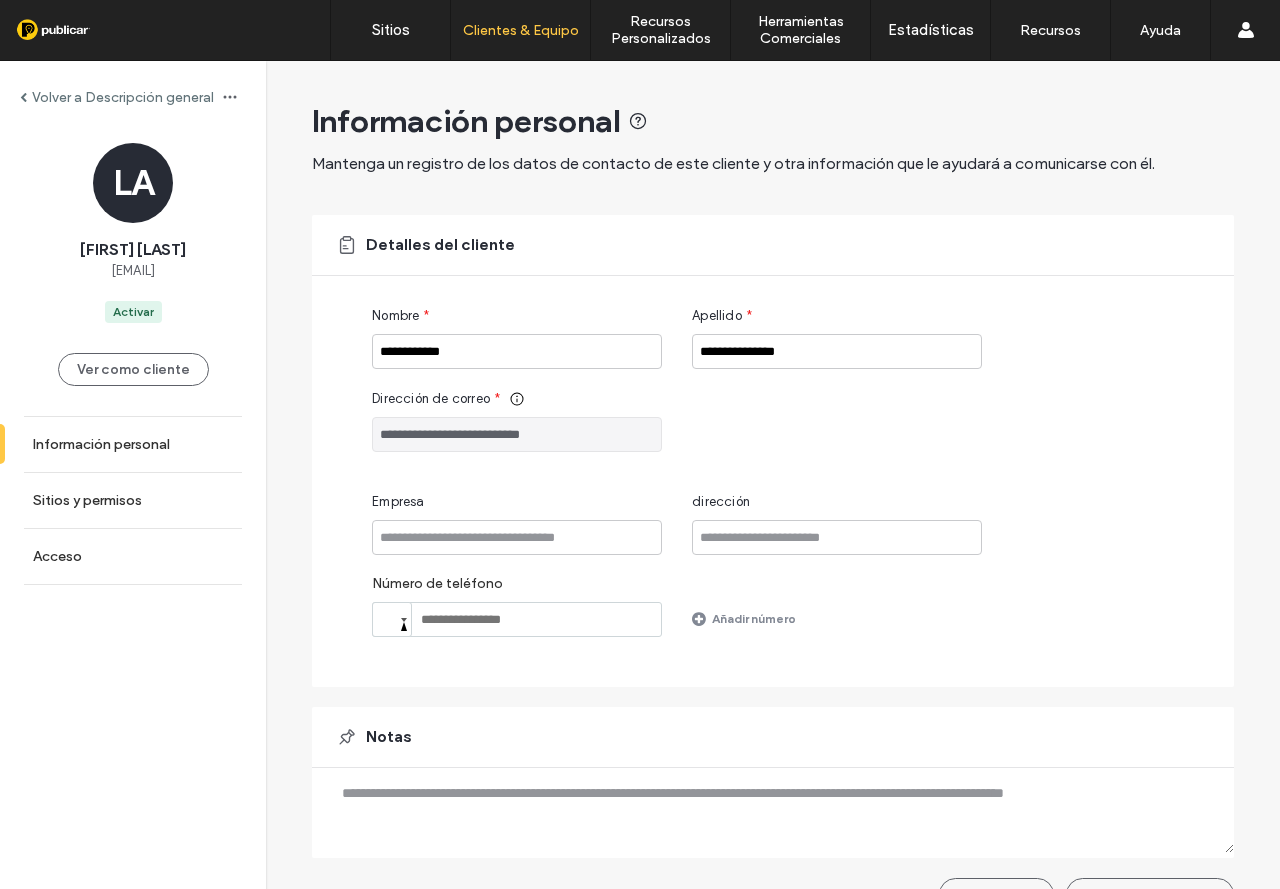 drag, startPoint x: 18, startPoint y: 246, endPoint x: 237, endPoint y: 243, distance: 219.02055 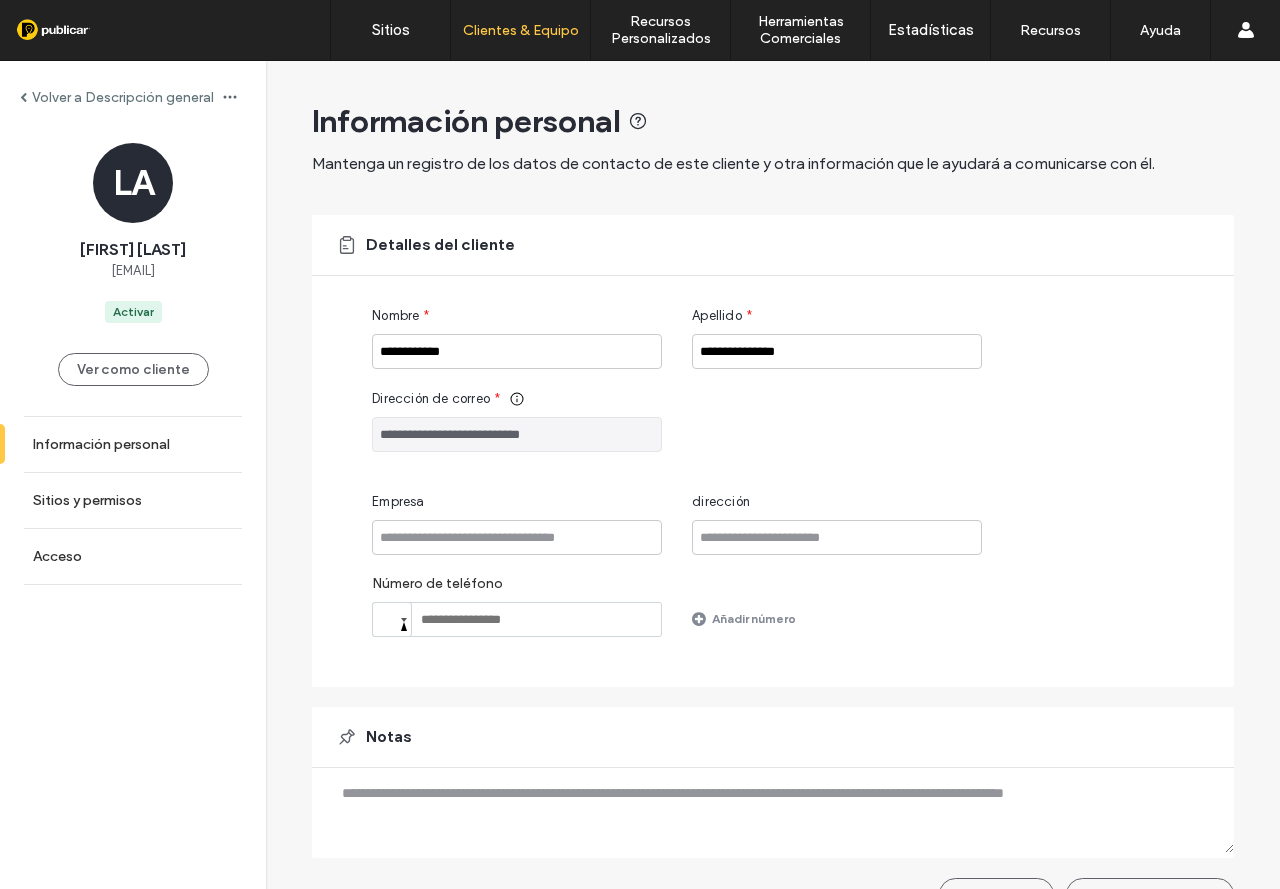 click on "LA Luis Alberto Aguilar Vásquez luis.aguilar090_@hotmail.com Activar" at bounding box center (133, 233) 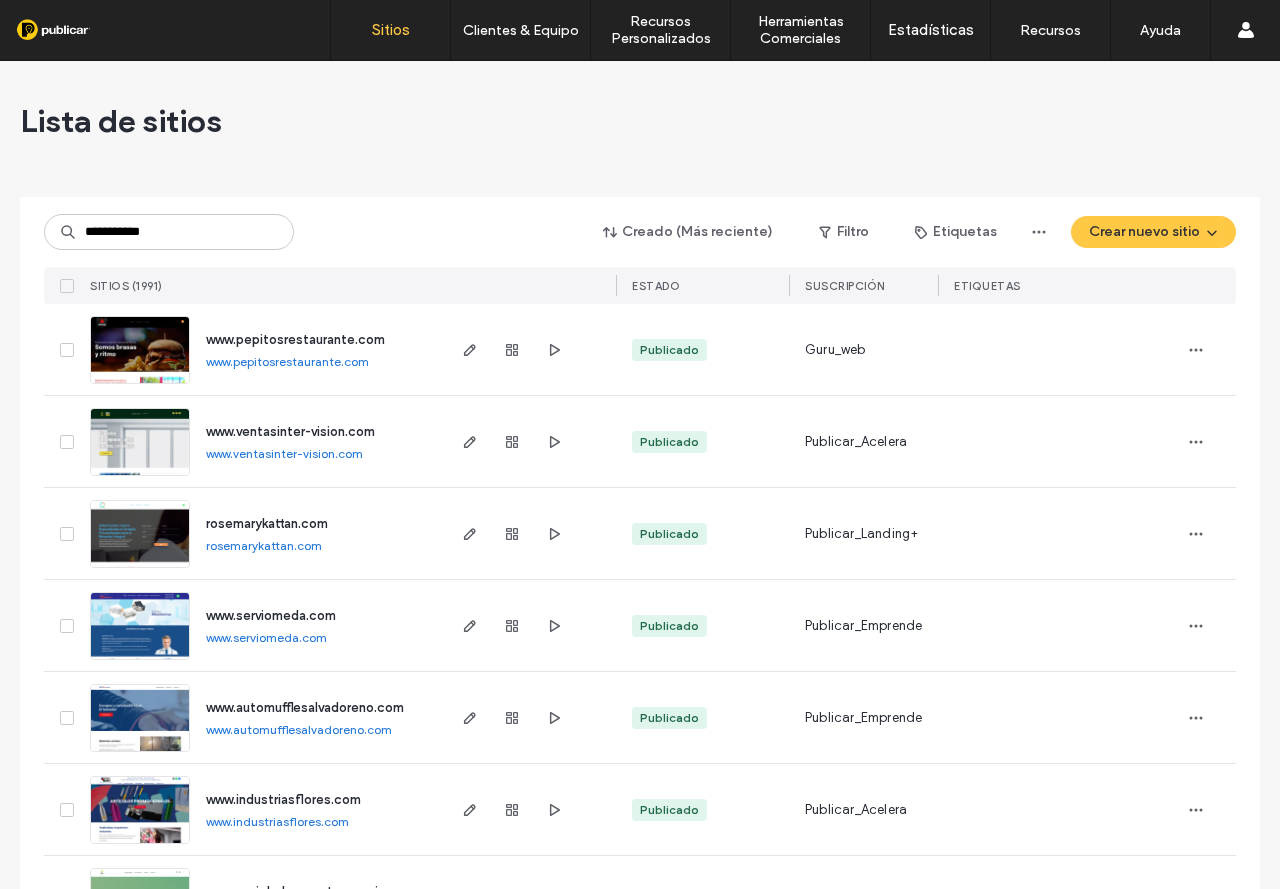 scroll, scrollTop: 0, scrollLeft: 0, axis: both 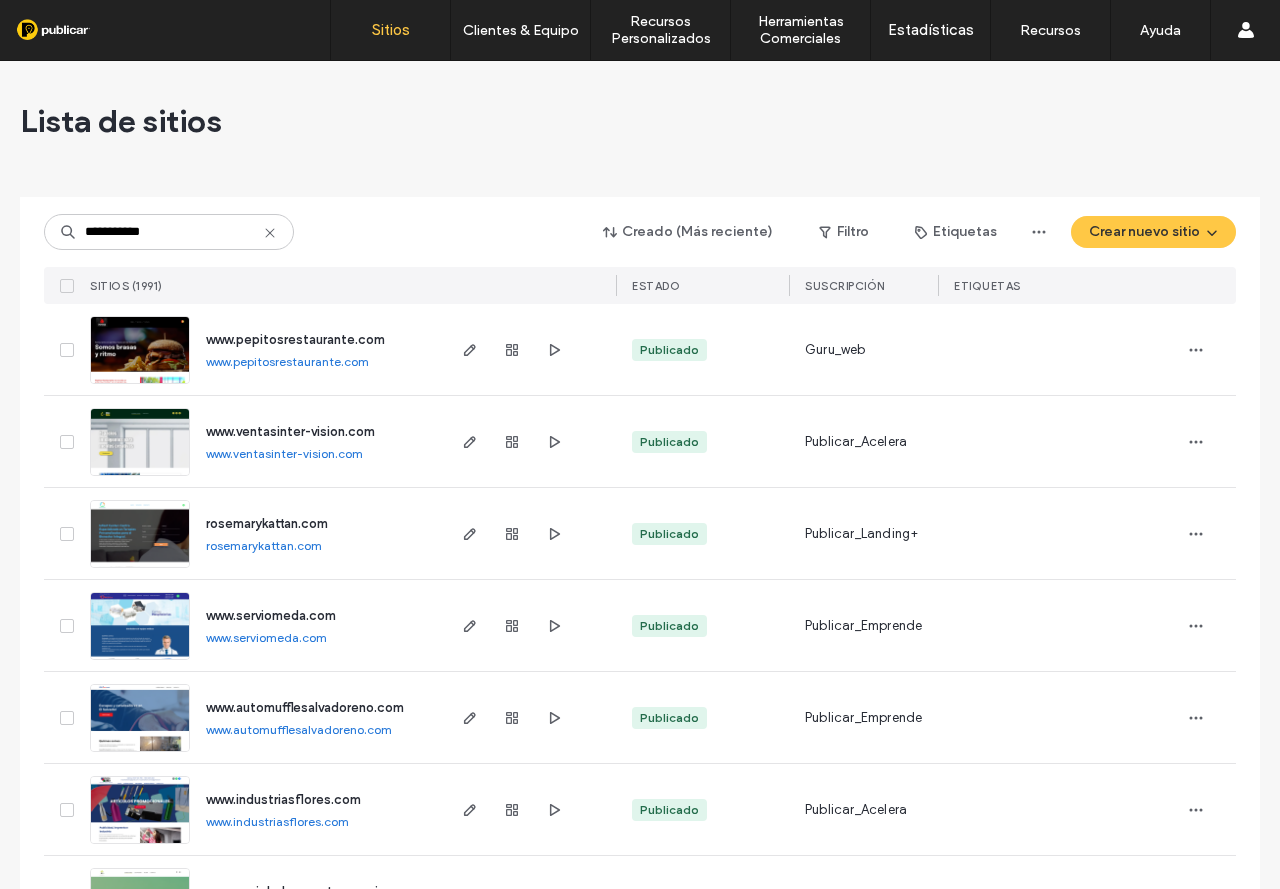 type on "**********" 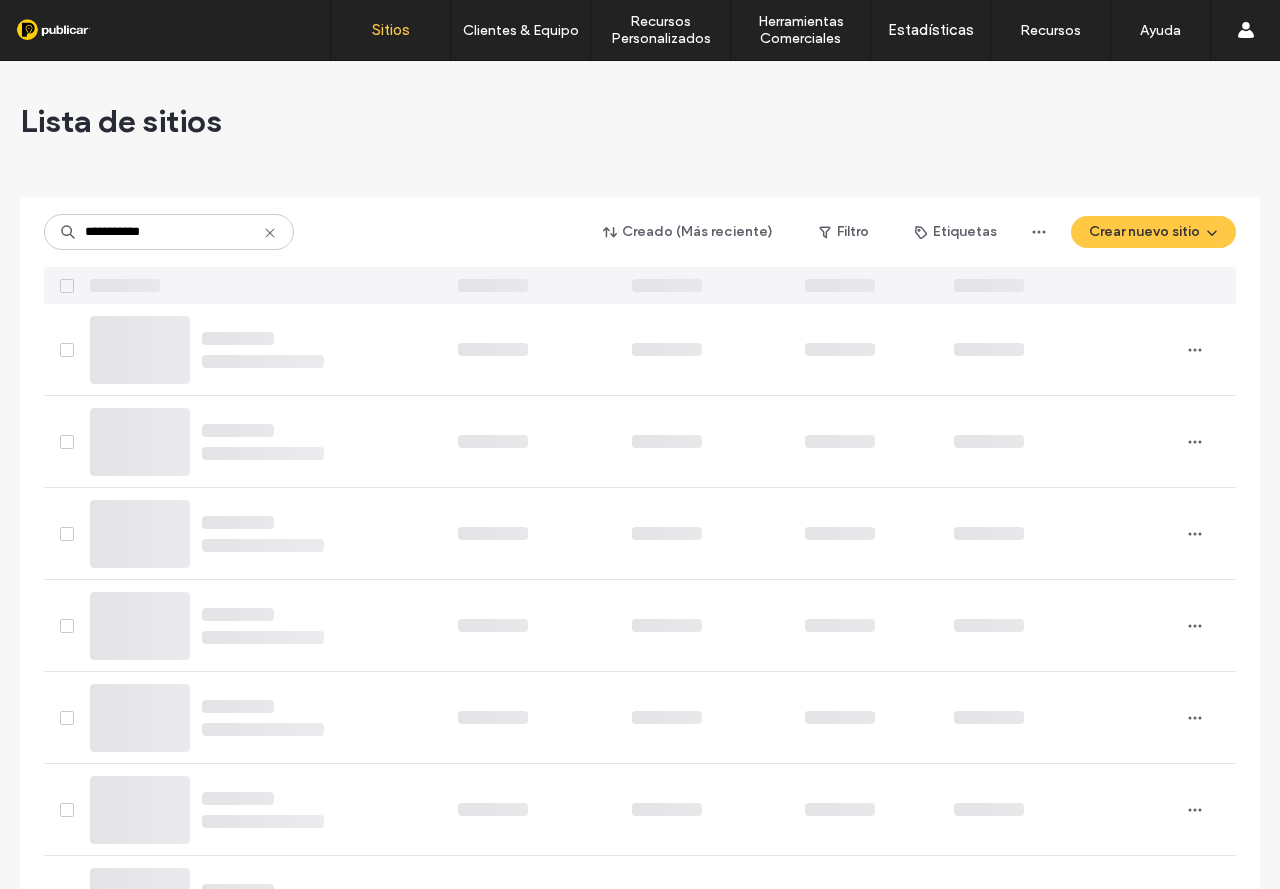 scroll, scrollTop: 0, scrollLeft: 0, axis: both 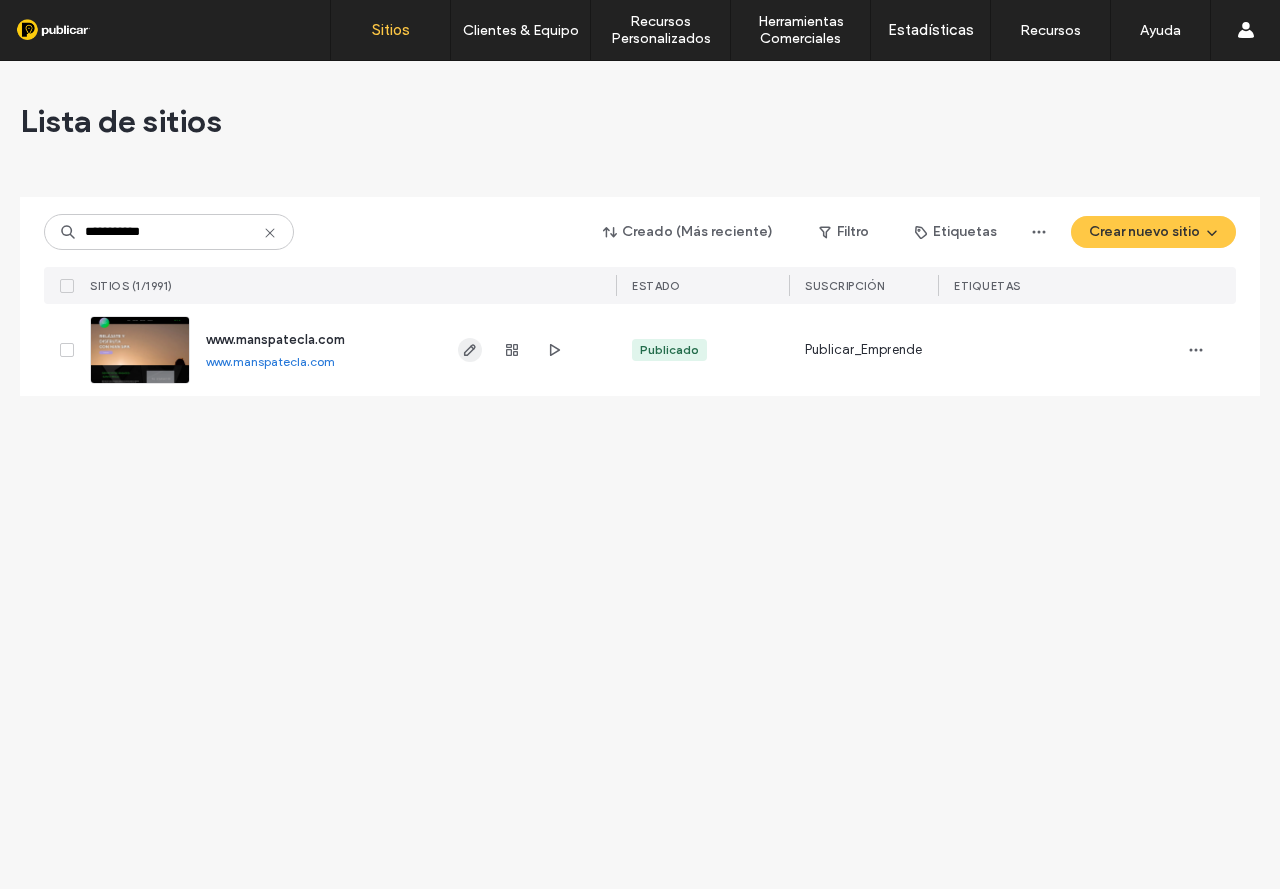 click 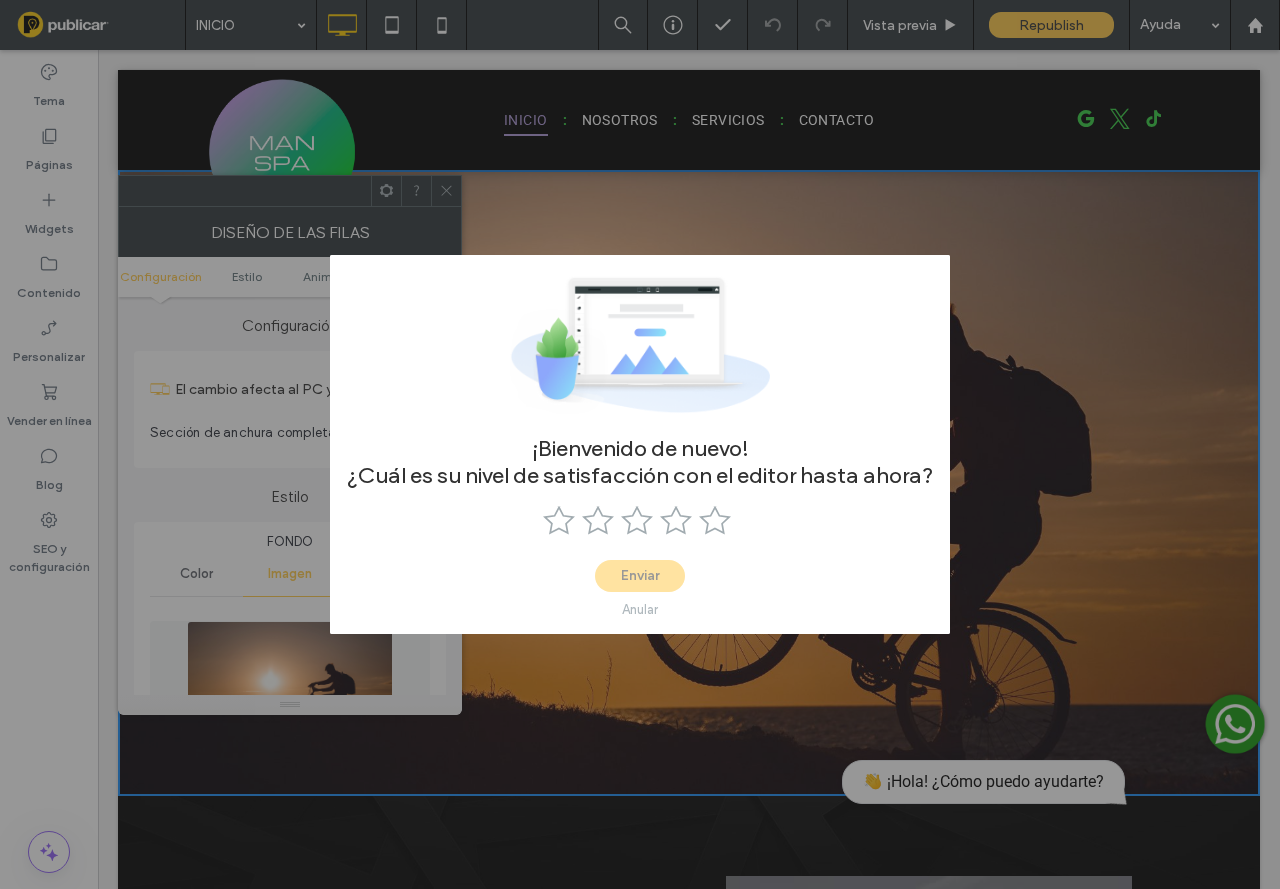 scroll, scrollTop: 100, scrollLeft: 0, axis: vertical 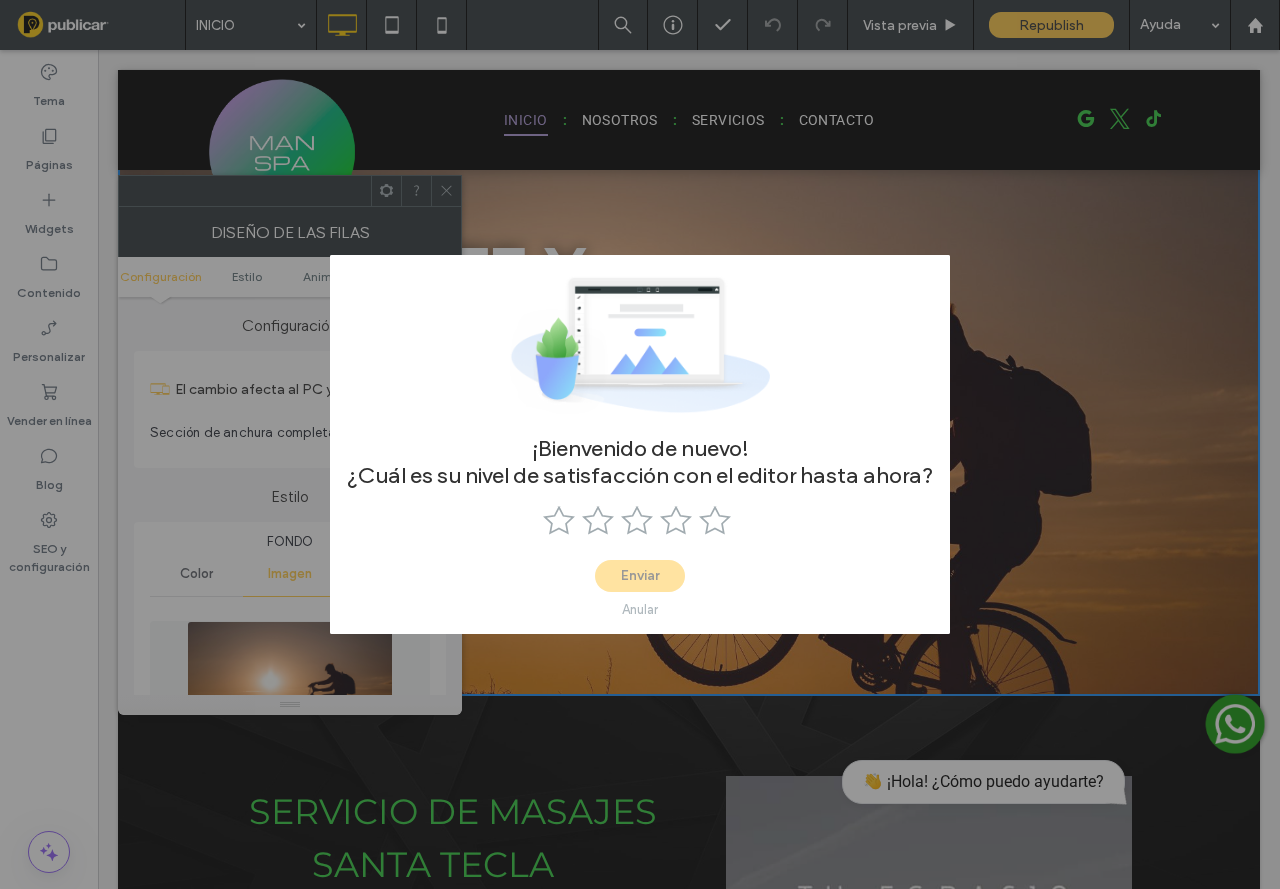 click on "¡Bienvenido de nuevo! ¿Cuál es su nivel de satisfacción con el editor hasta ahora? Enviar Anular" at bounding box center (640, 444) 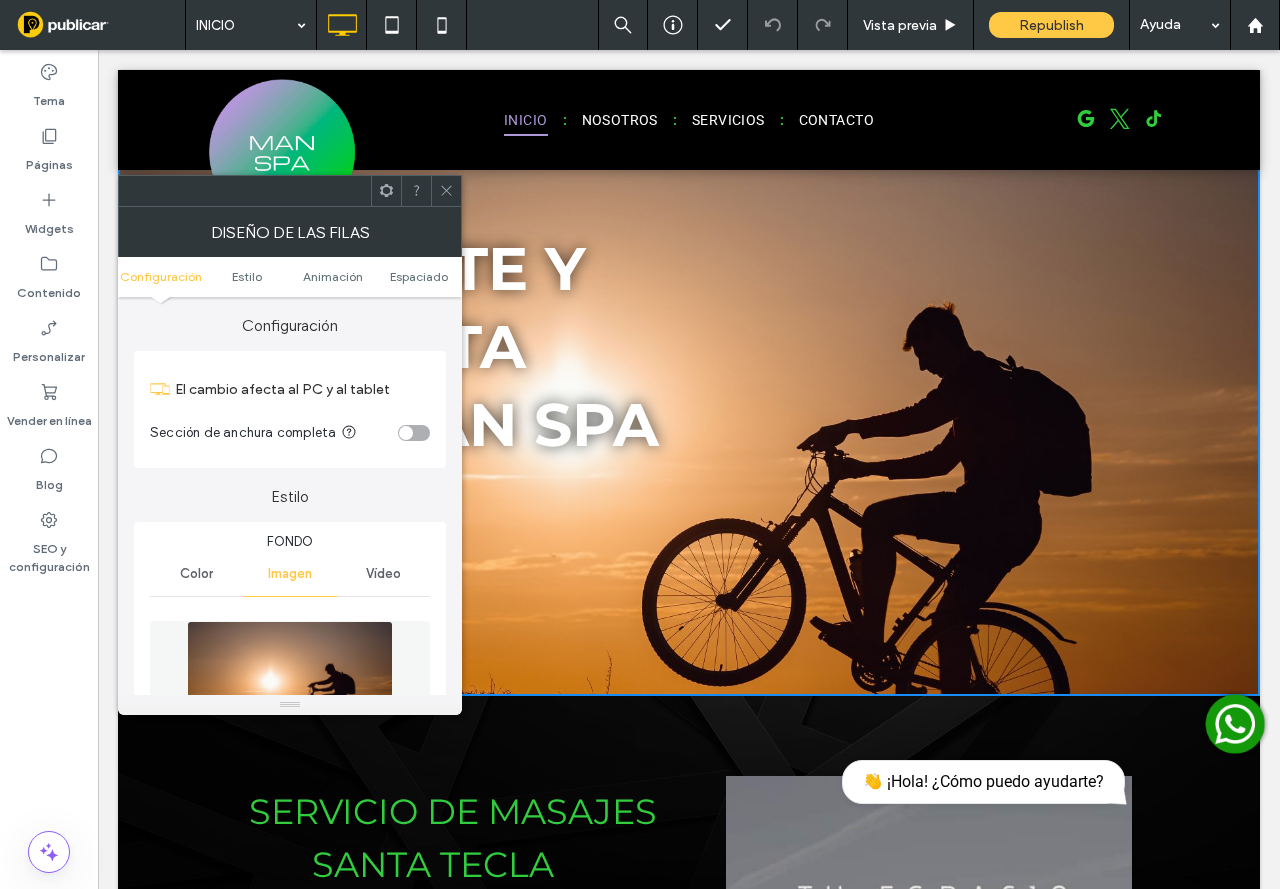 click 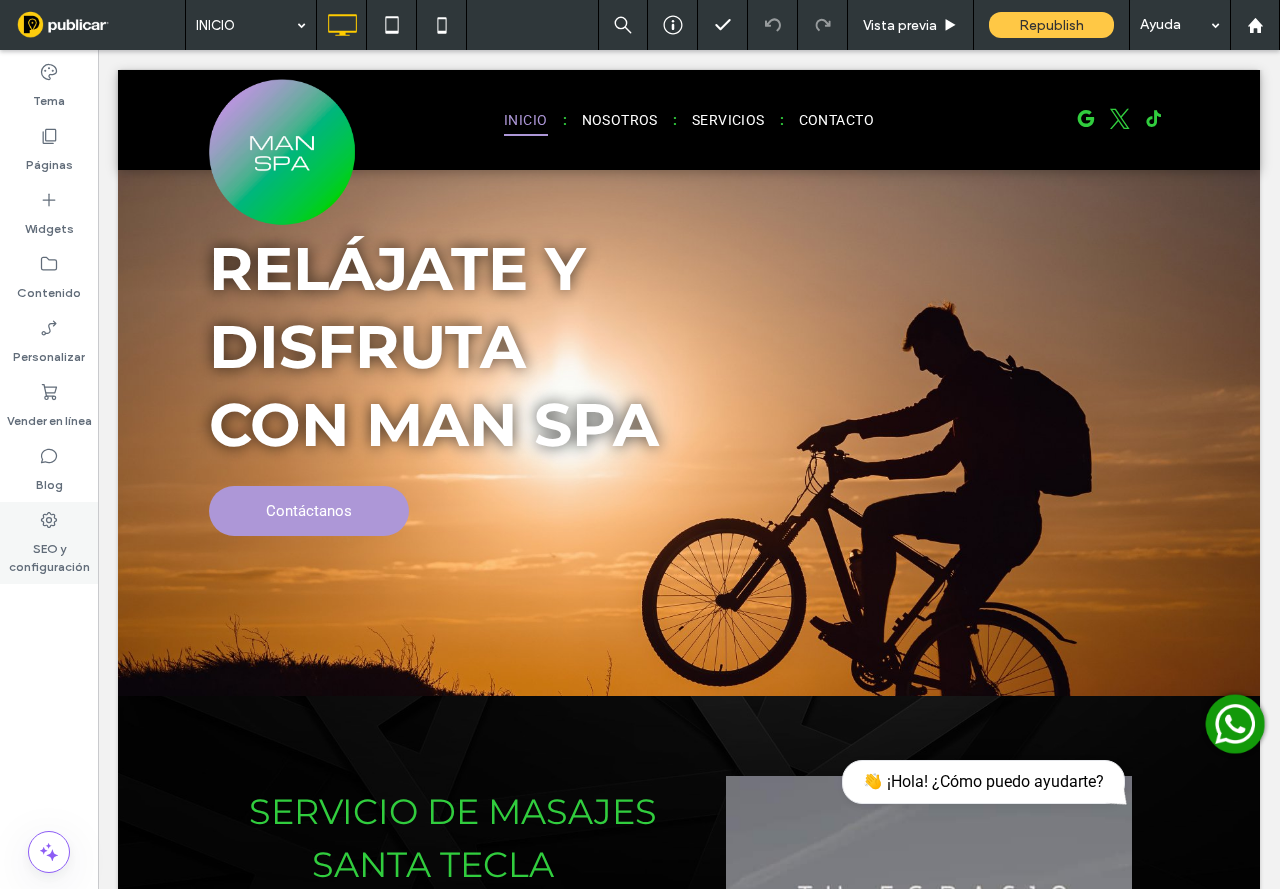 click on "SEO y configuración" at bounding box center (49, 553) 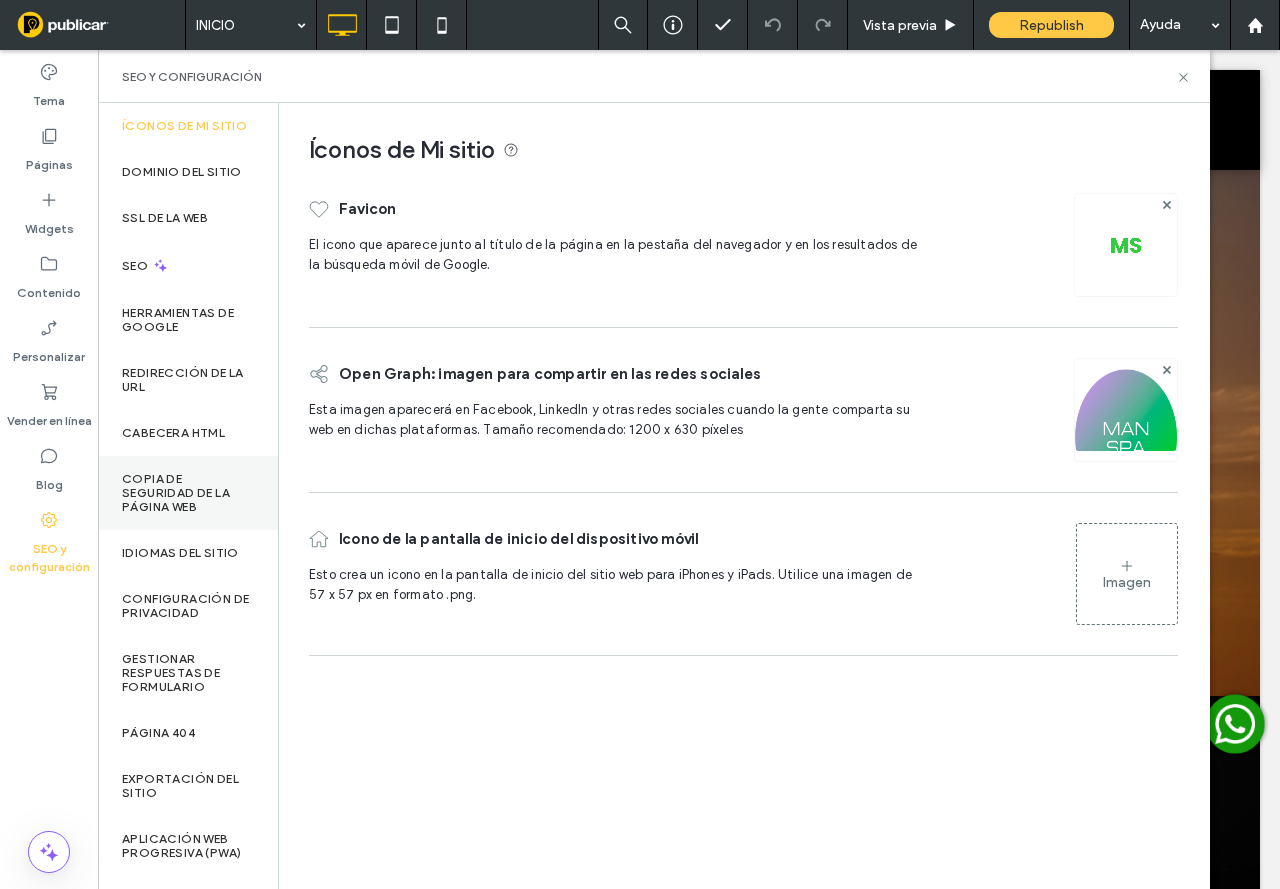click on "Copia de seguridad de la página web" at bounding box center (188, 493) 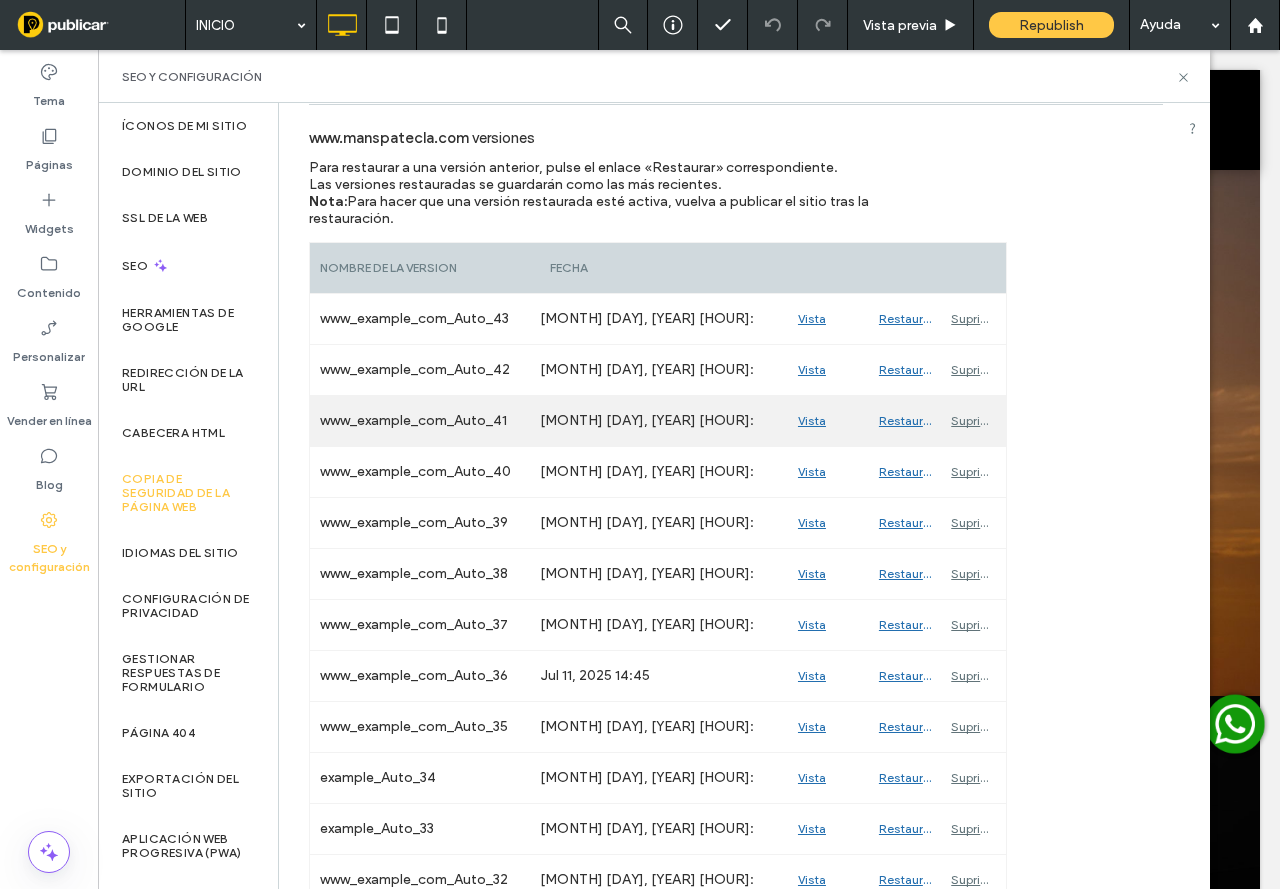 scroll, scrollTop: 0, scrollLeft: 0, axis: both 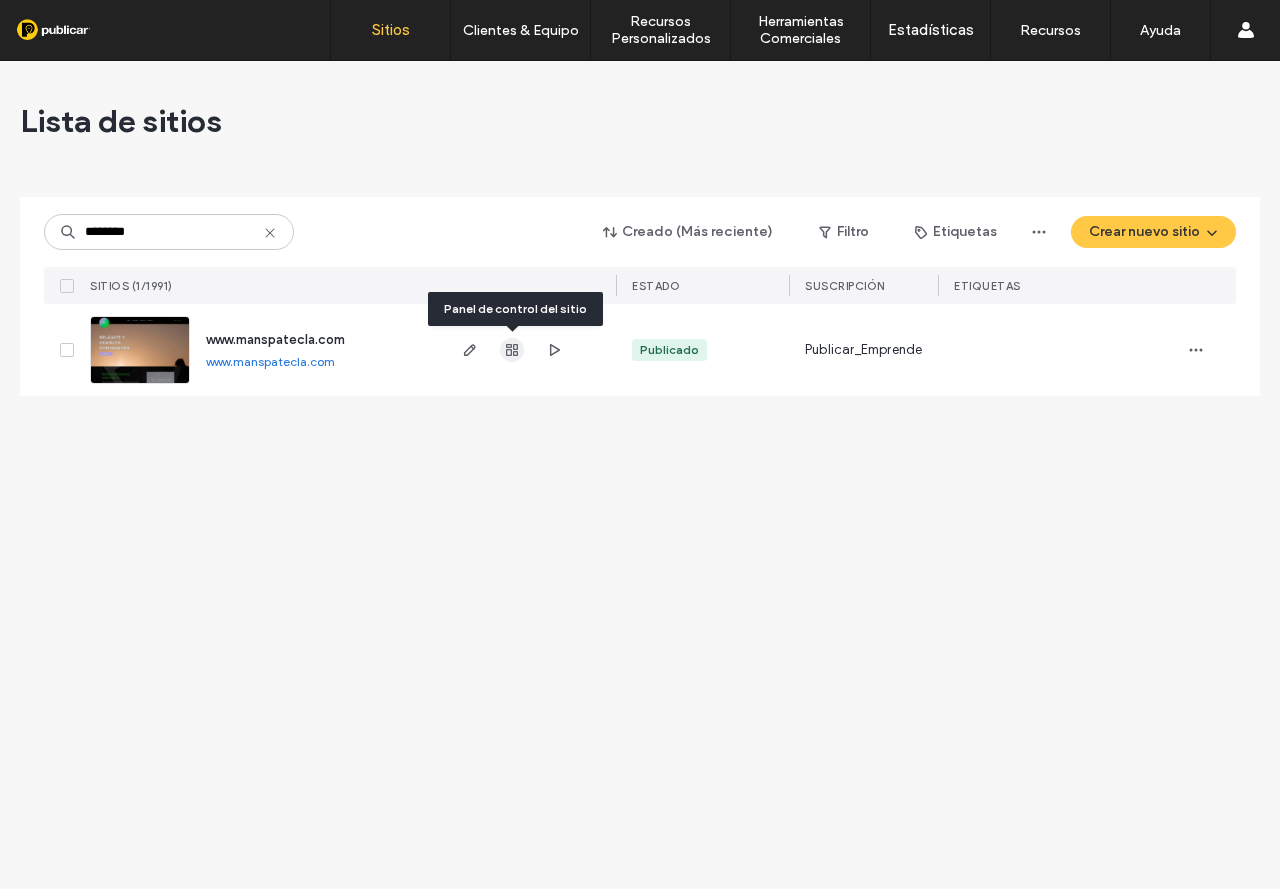 type on "********" 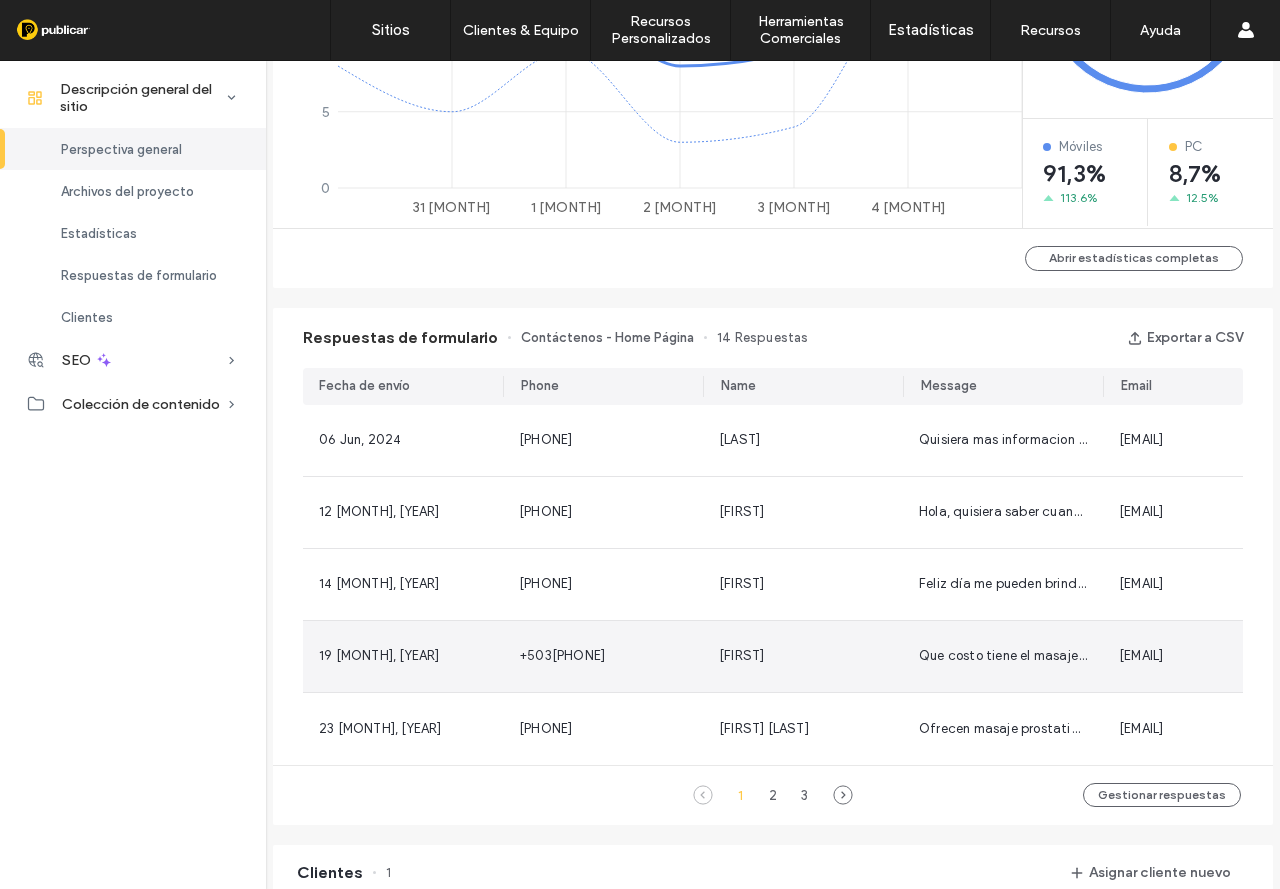scroll, scrollTop: 1100, scrollLeft: 0, axis: vertical 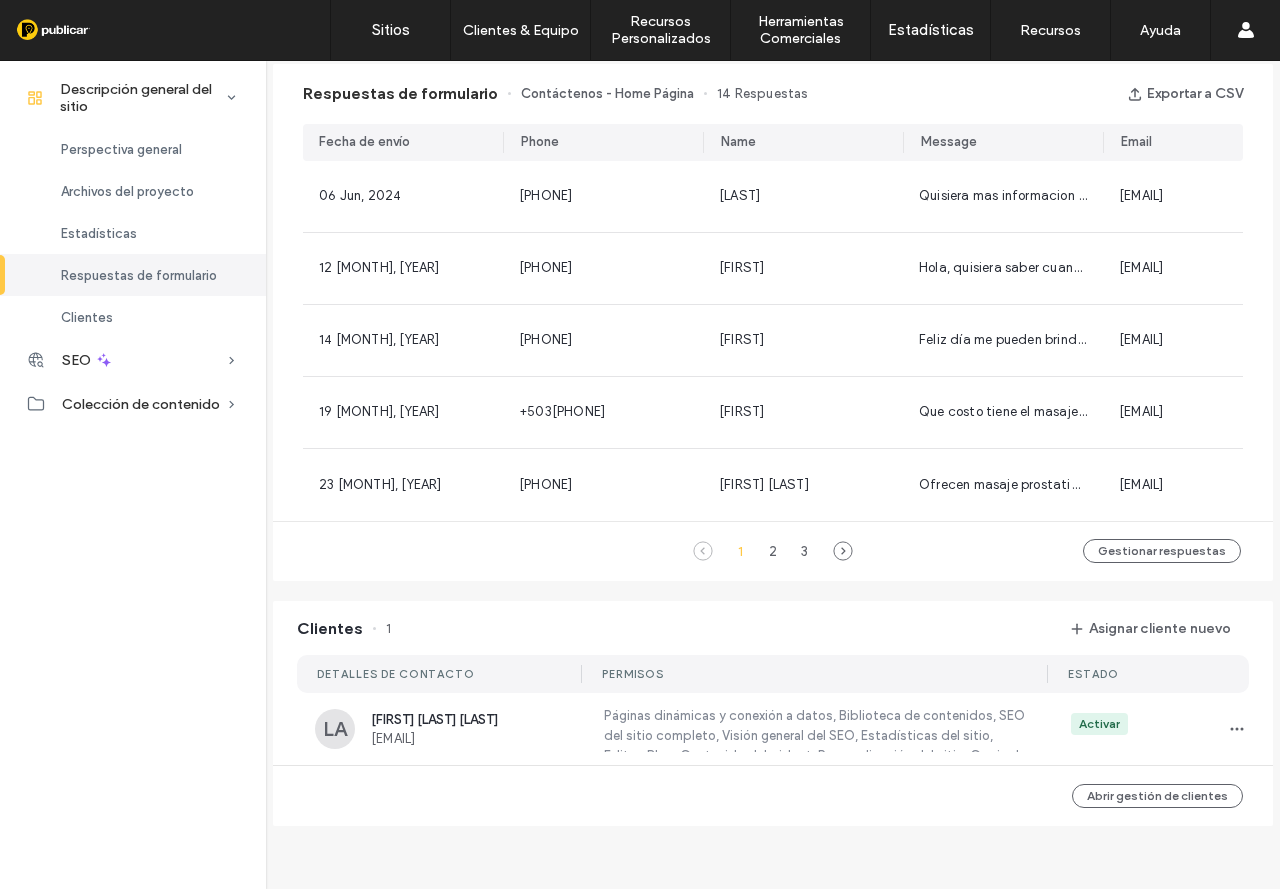 drag, startPoint x: 551, startPoint y: 708, endPoint x: 130, endPoint y: 682, distance: 421.8021 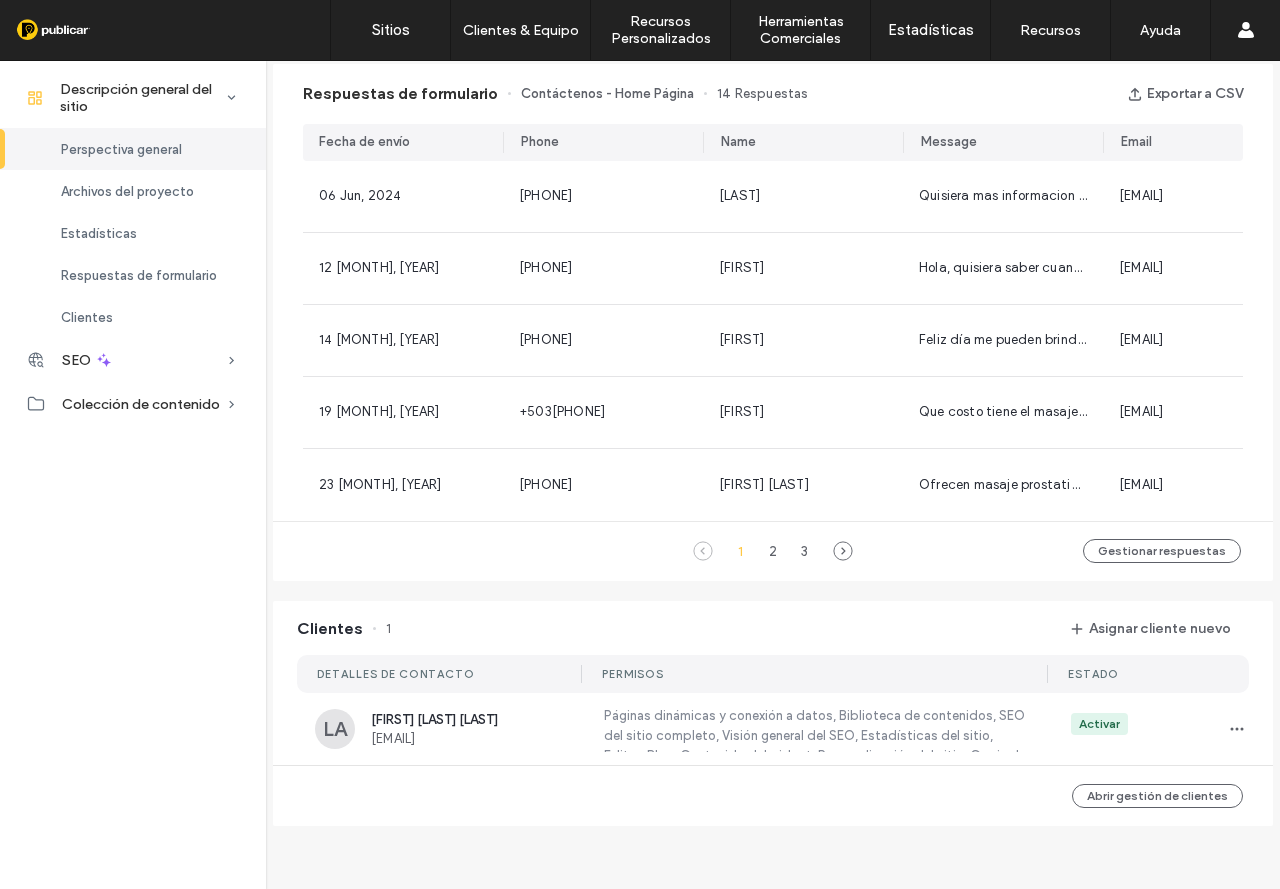 scroll, scrollTop: 0, scrollLeft: 0, axis: both 